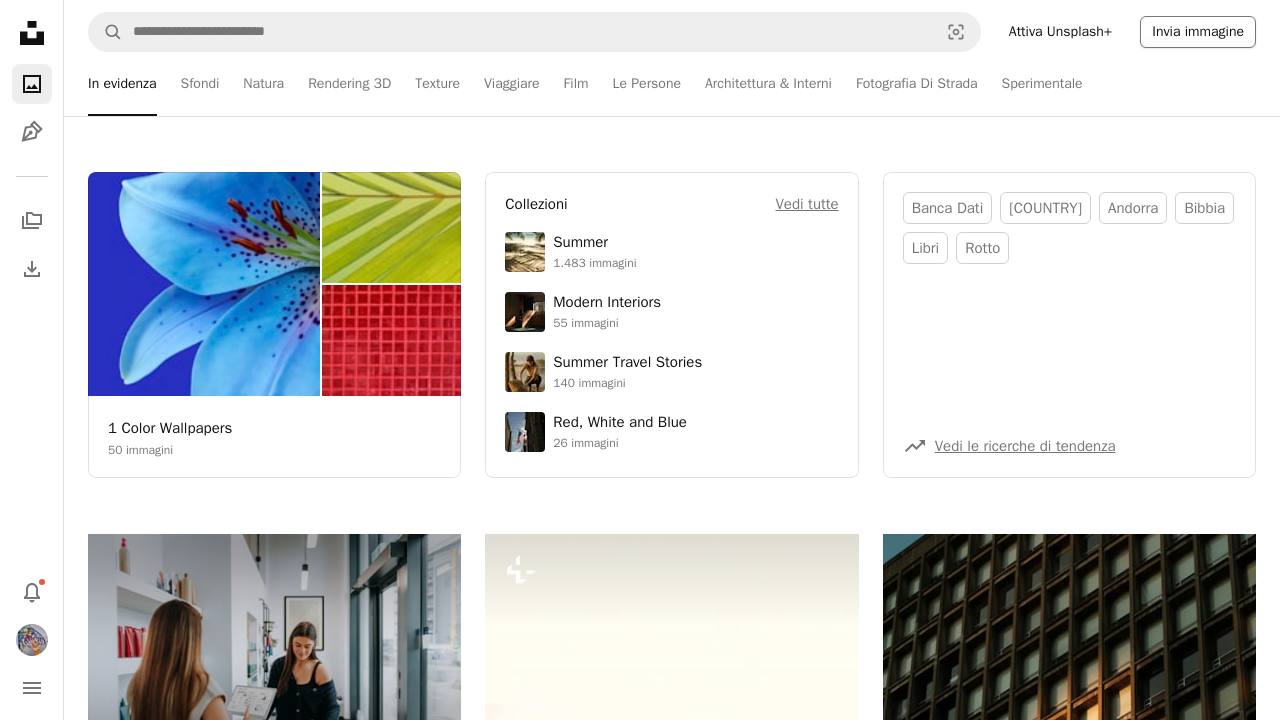 scroll, scrollTop: 0, scrollLeft: 0, axis: both 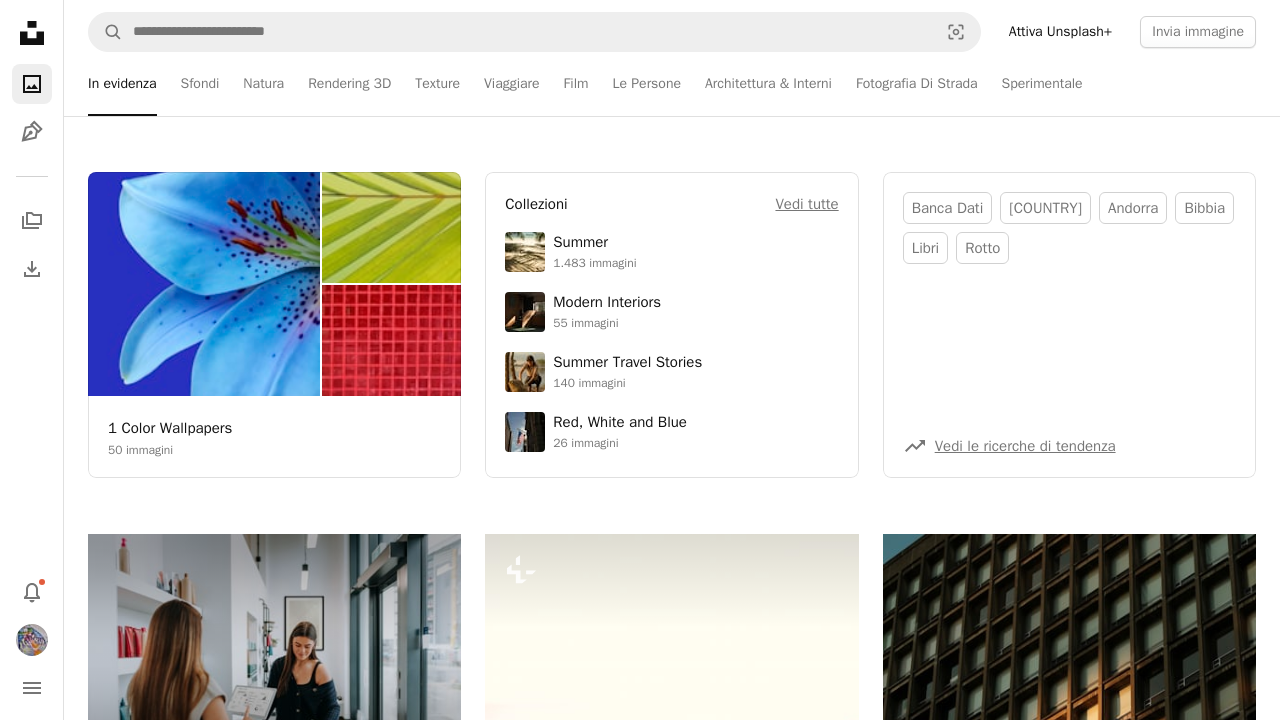 click on "Unsplash logo Home Unsplash" 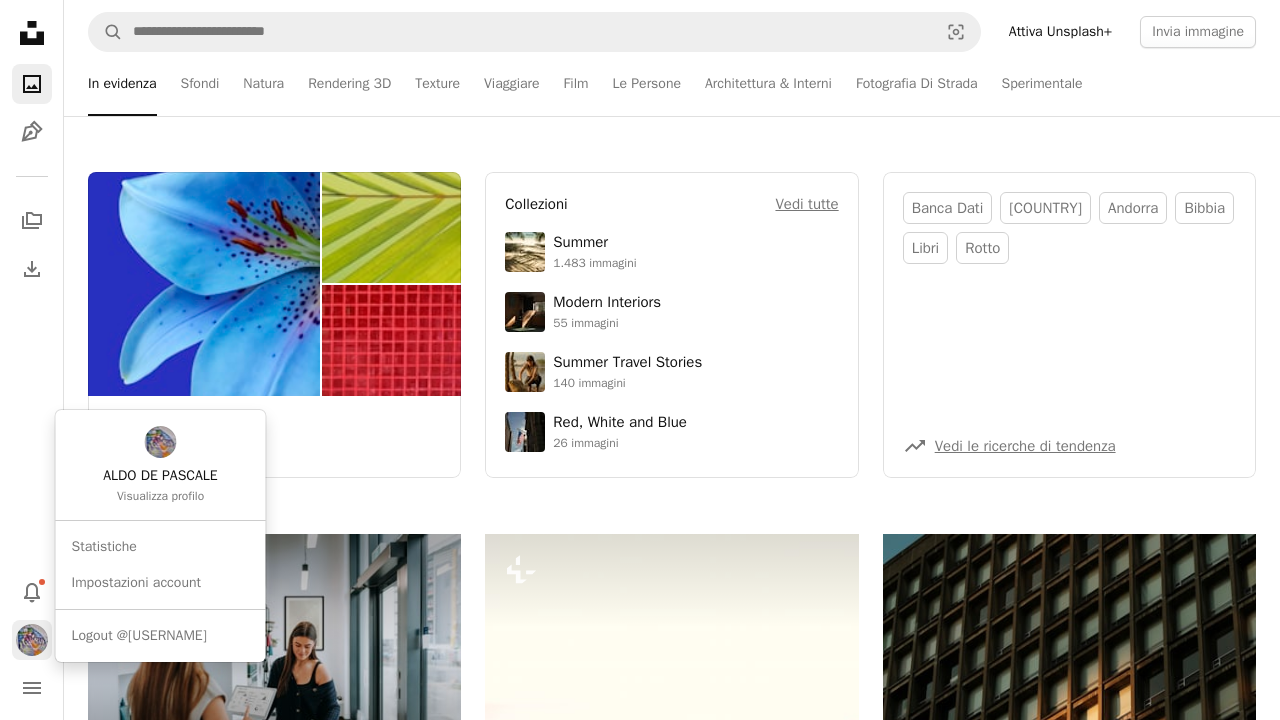 click at bounding box center [32, 640] 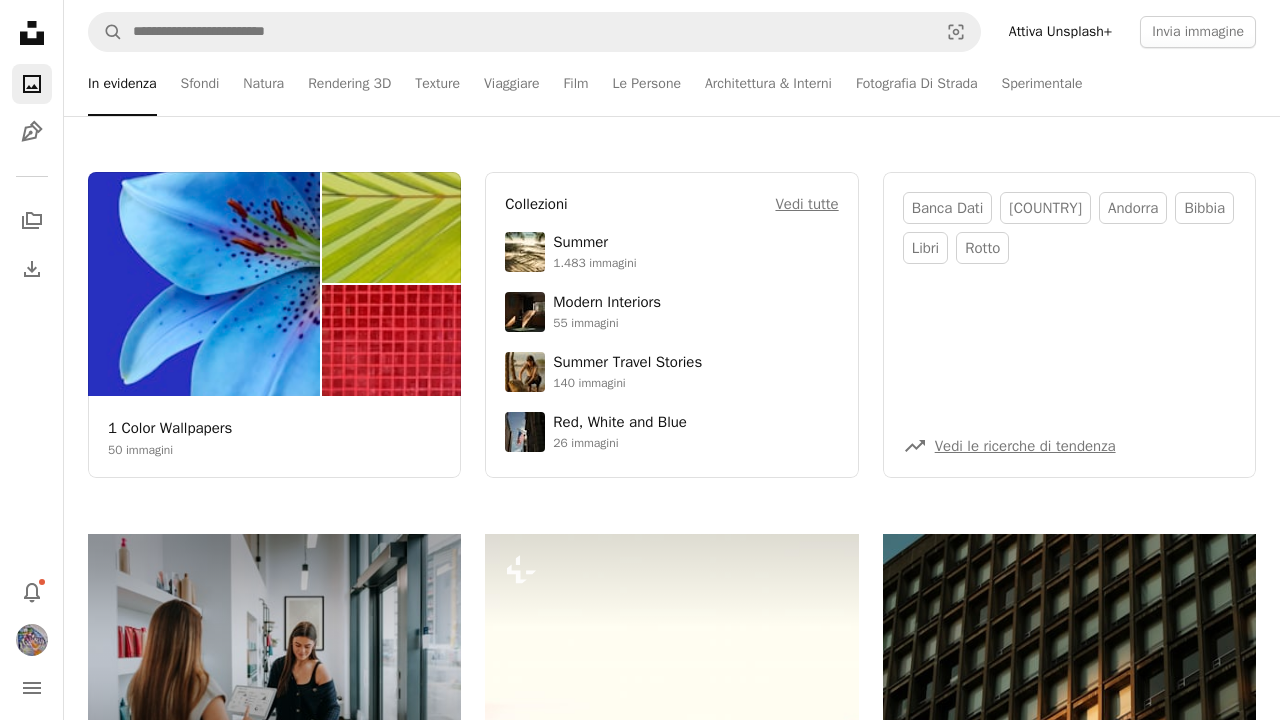 click 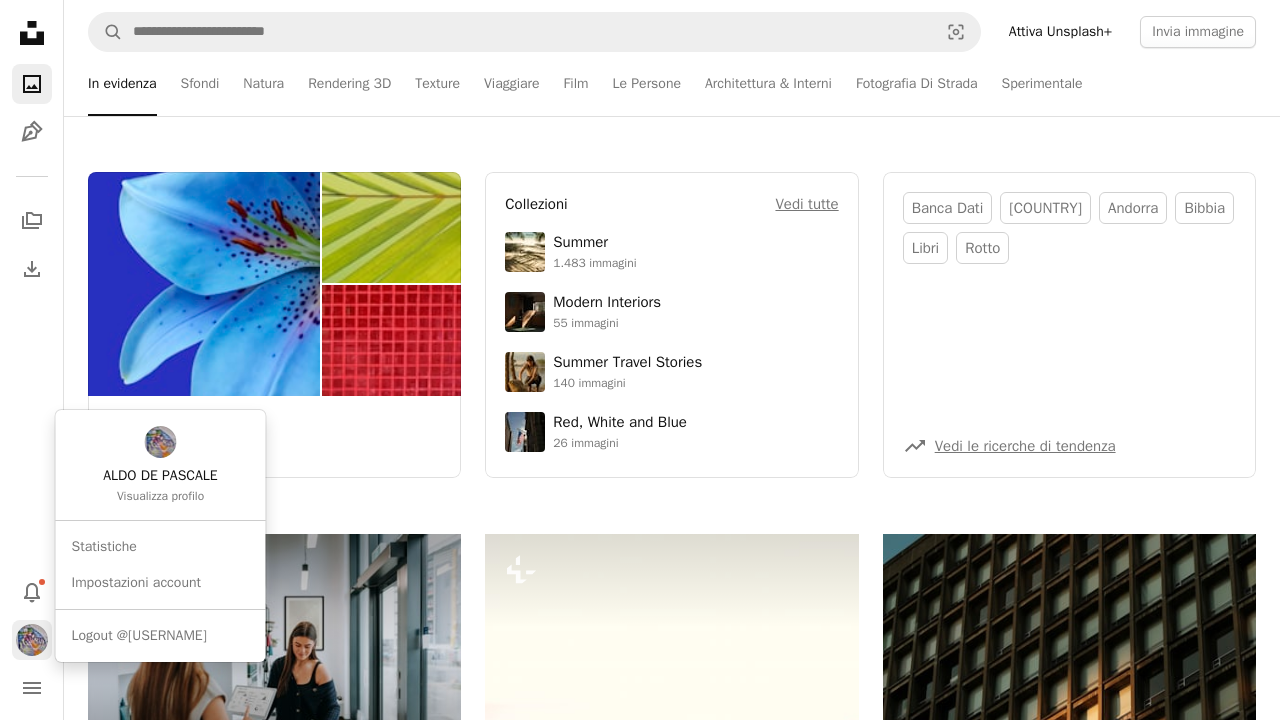 click at bounding box center [32, 640] 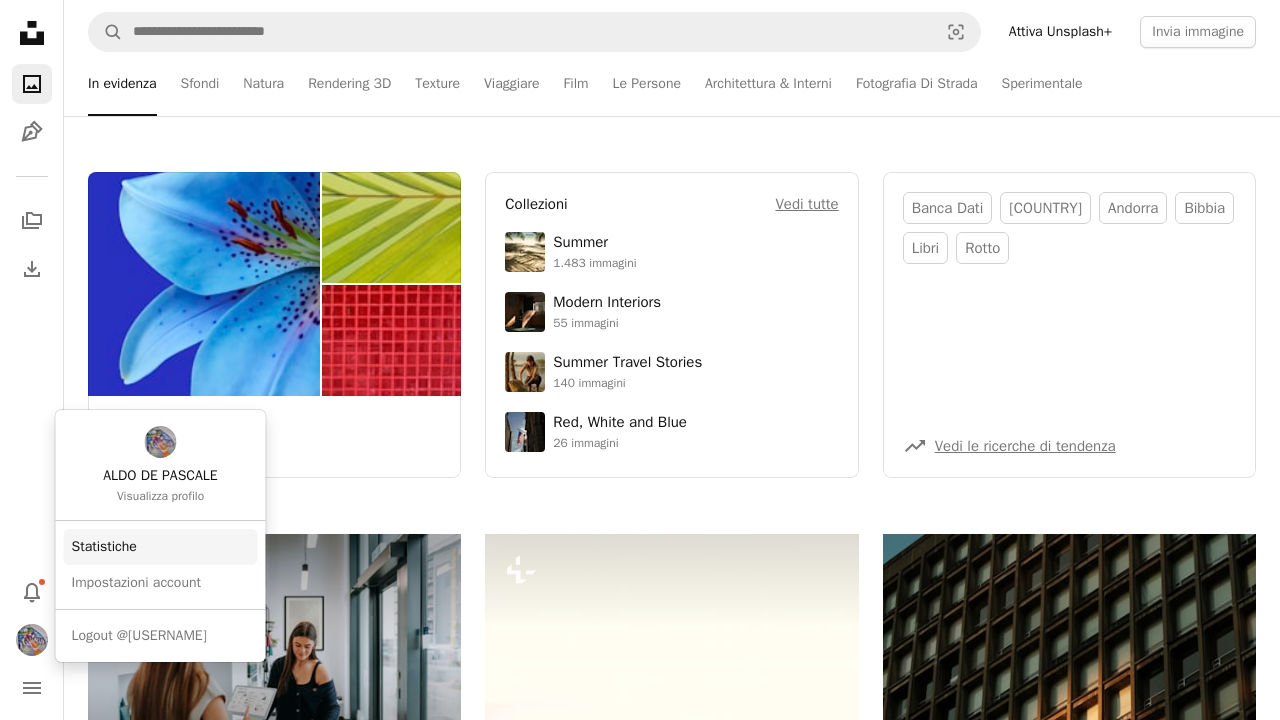 click on "Statistiche" at bounding box center [161, 547] 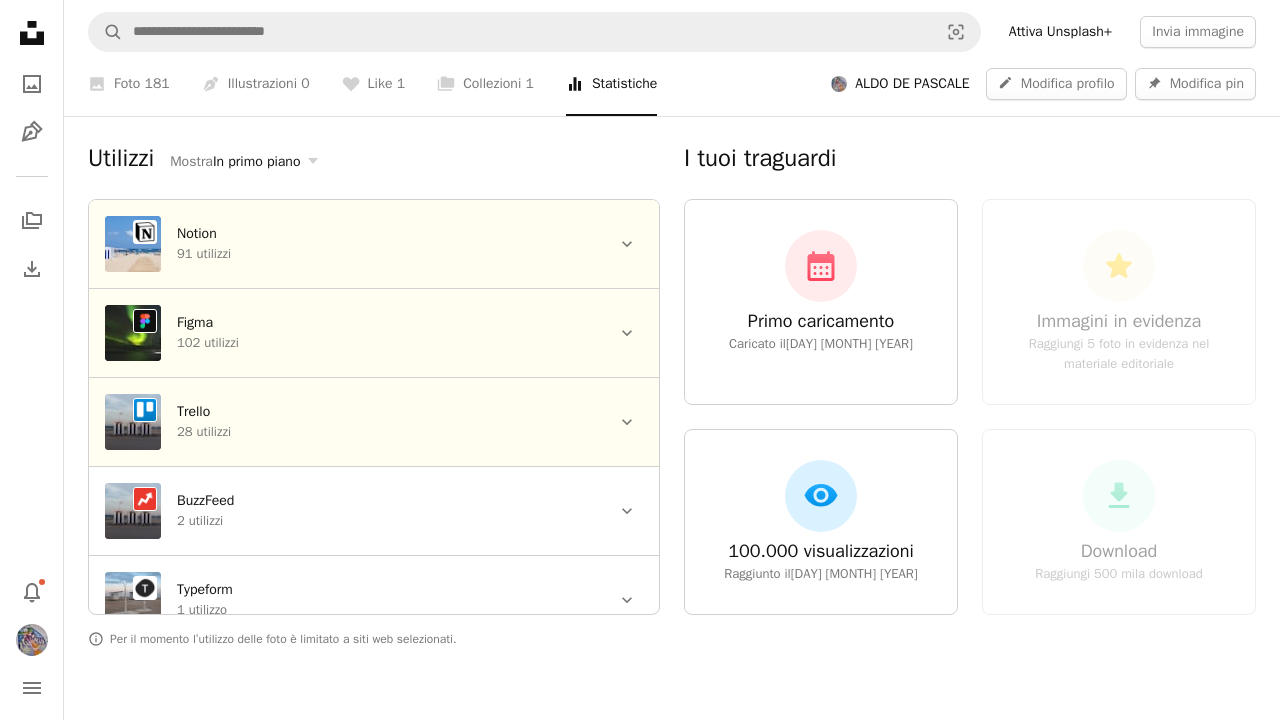 scroll, scrollTop: 1204, scrollLeft: 1, axis: both 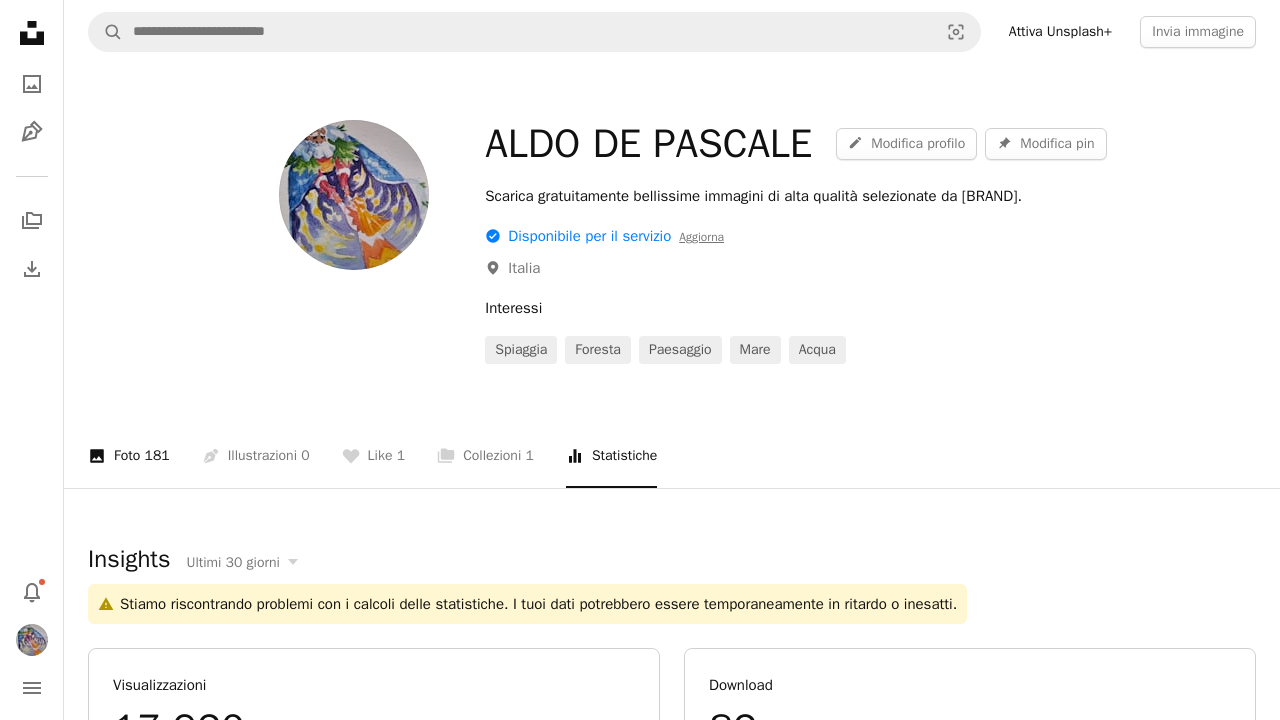 click on "A photo Foto   181" at bounding box center (129, 456) 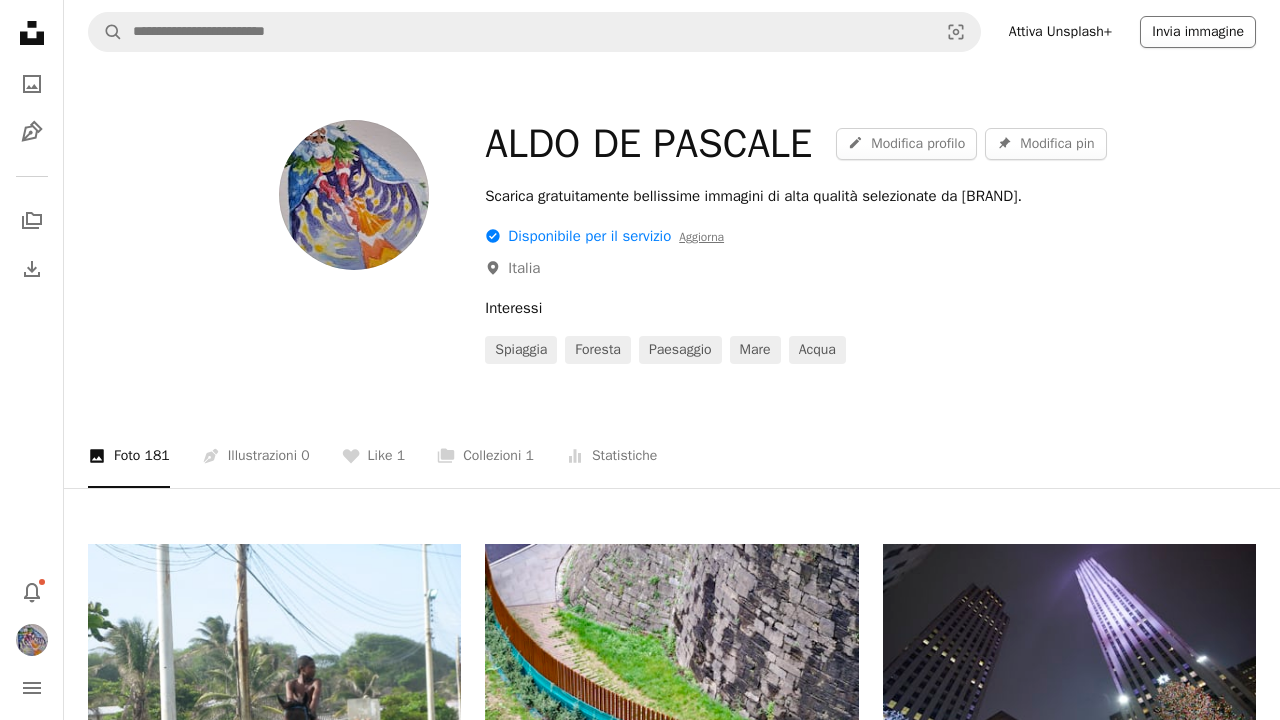 click on "Invia immagine" at bounding box center [1198, 32] 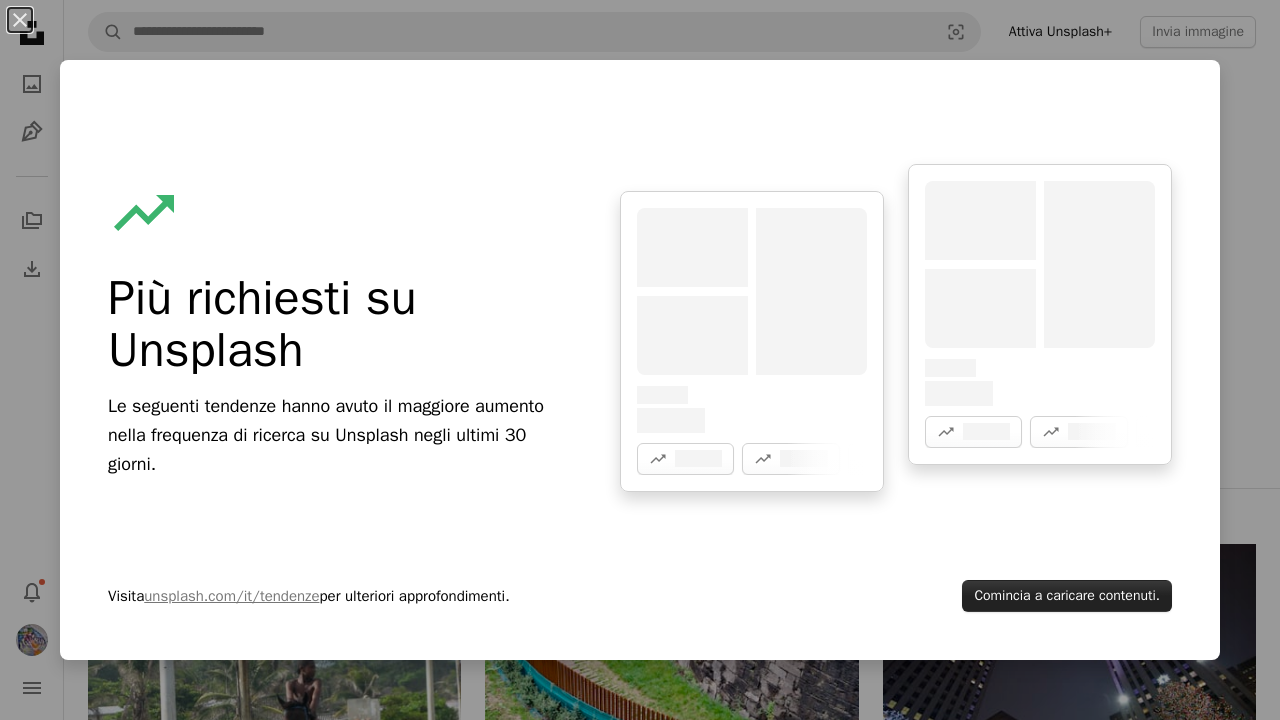 click on "Comincia a caricare contenuti." at bounding box center (1067, 596) 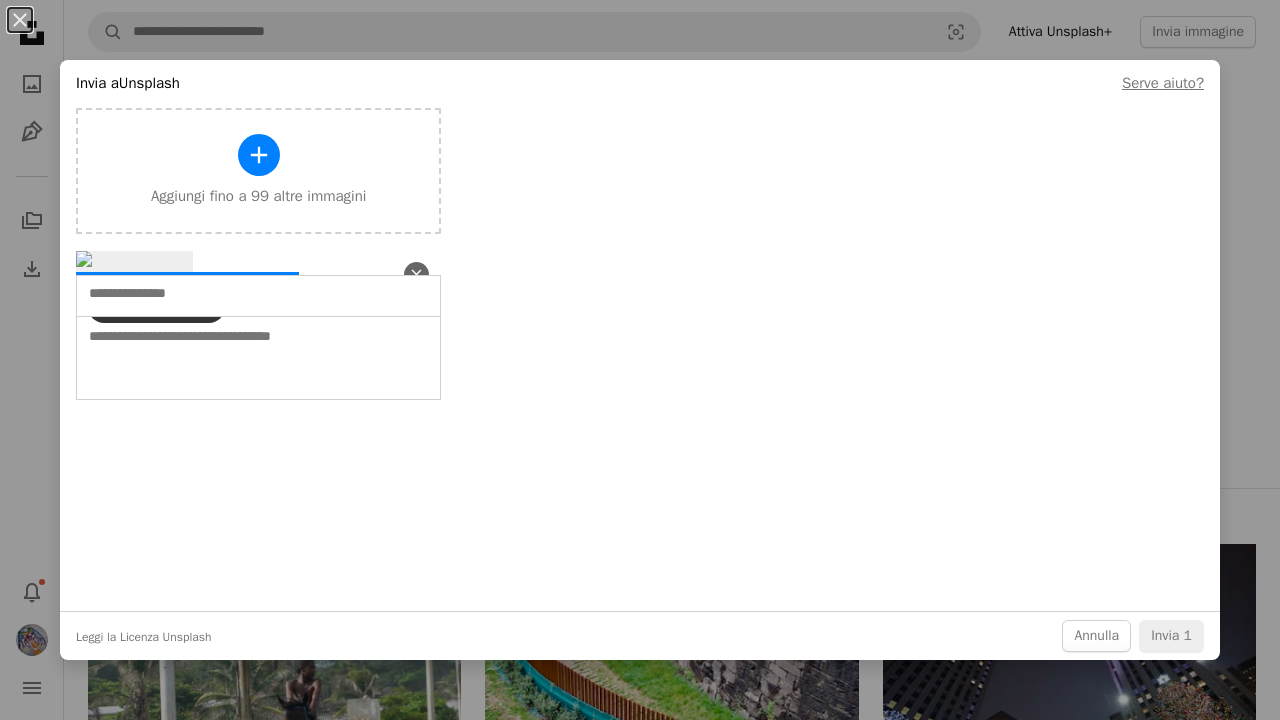 click on "An X shape Annulla A map marker Aggiungi luogo" at bounding box center [258, 262] 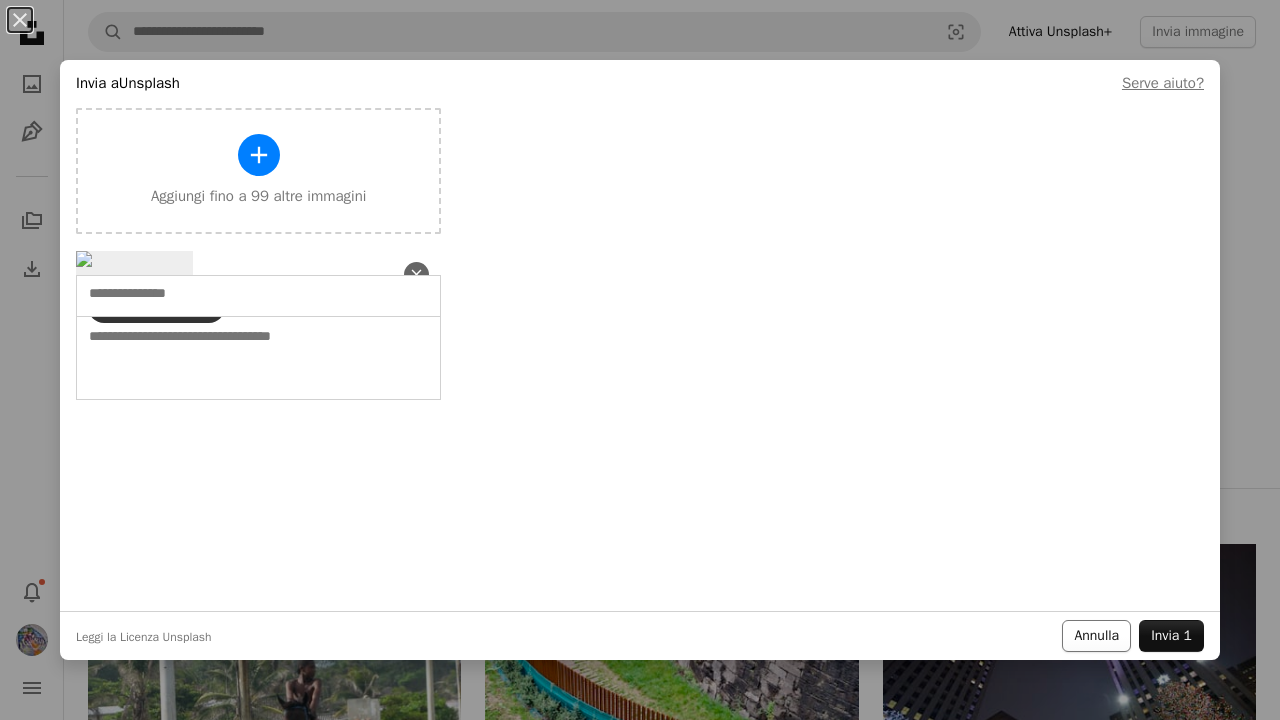 click on "Annulla" at bounding box center [1096, 636] 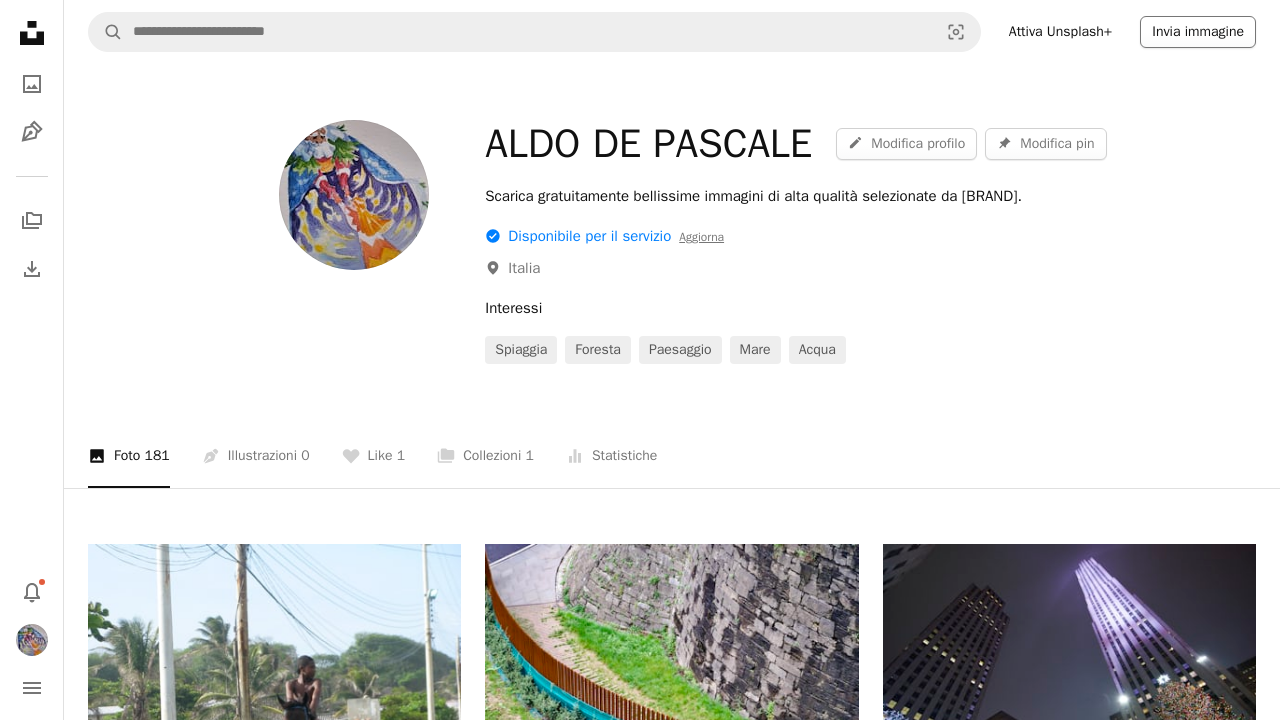 click on "Invia immagine" at bounding box center [1198, 32] 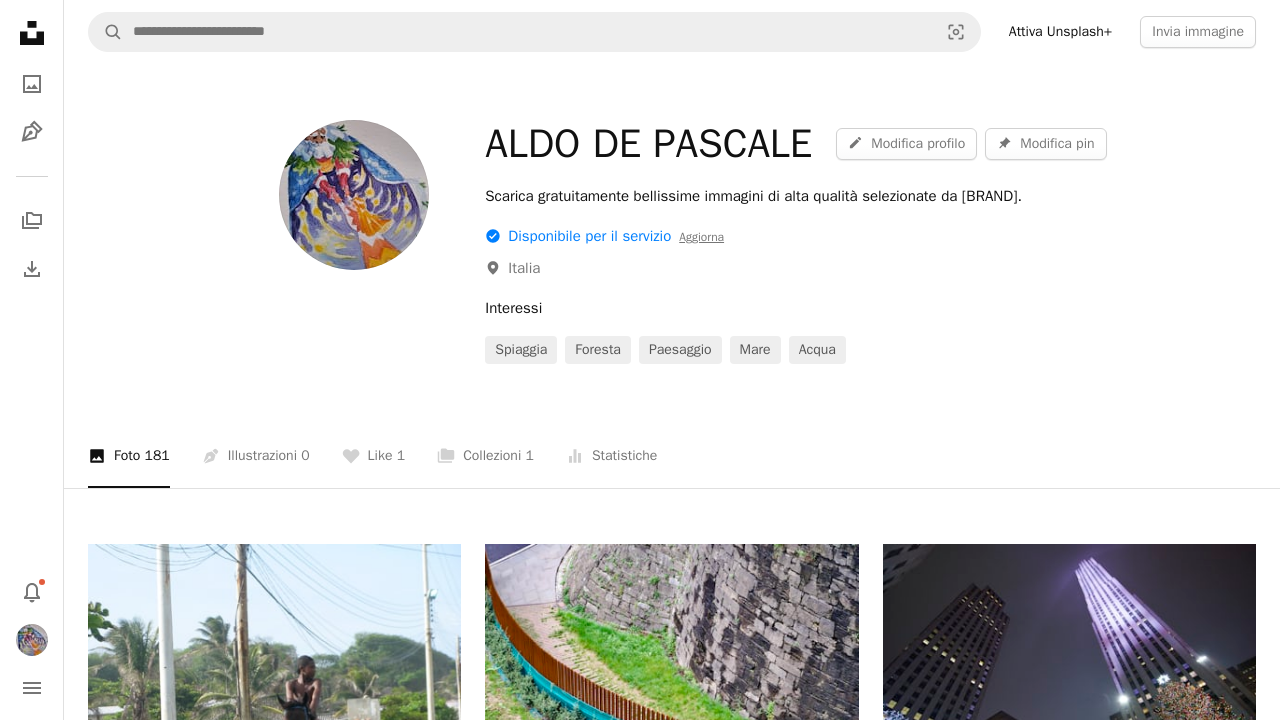 click at bounding box center (258, 3647) 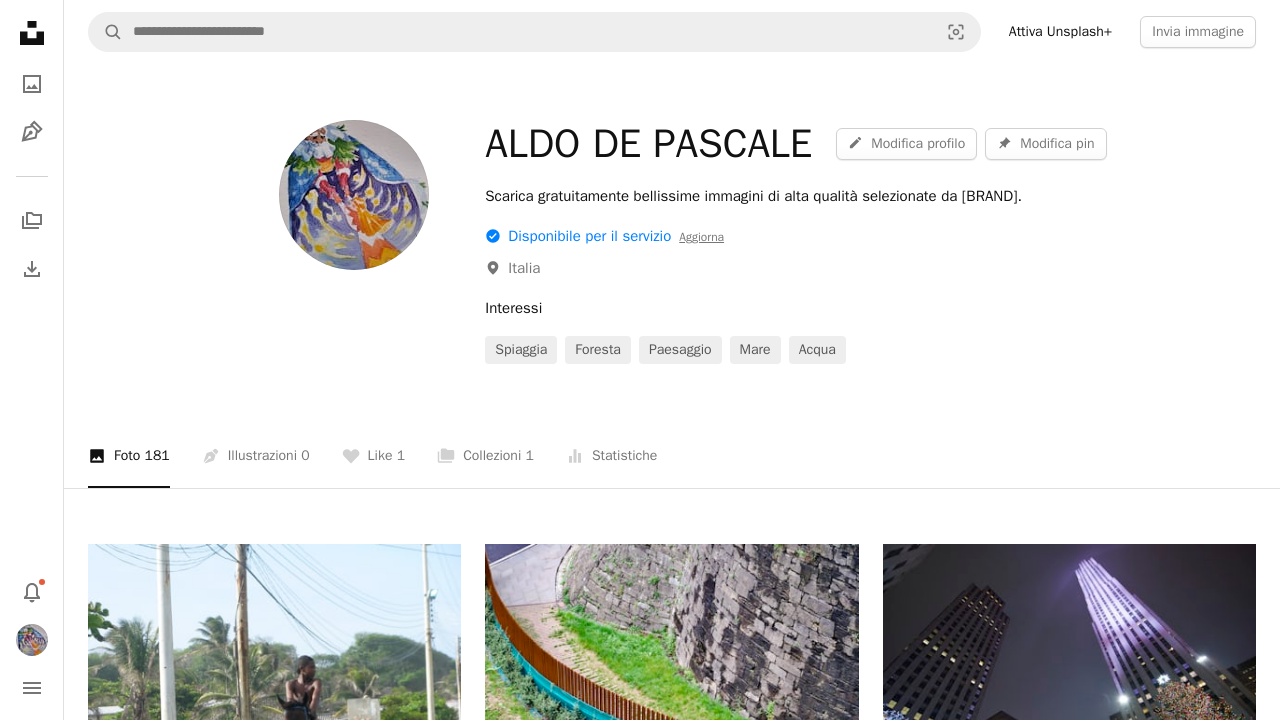 type on "****" 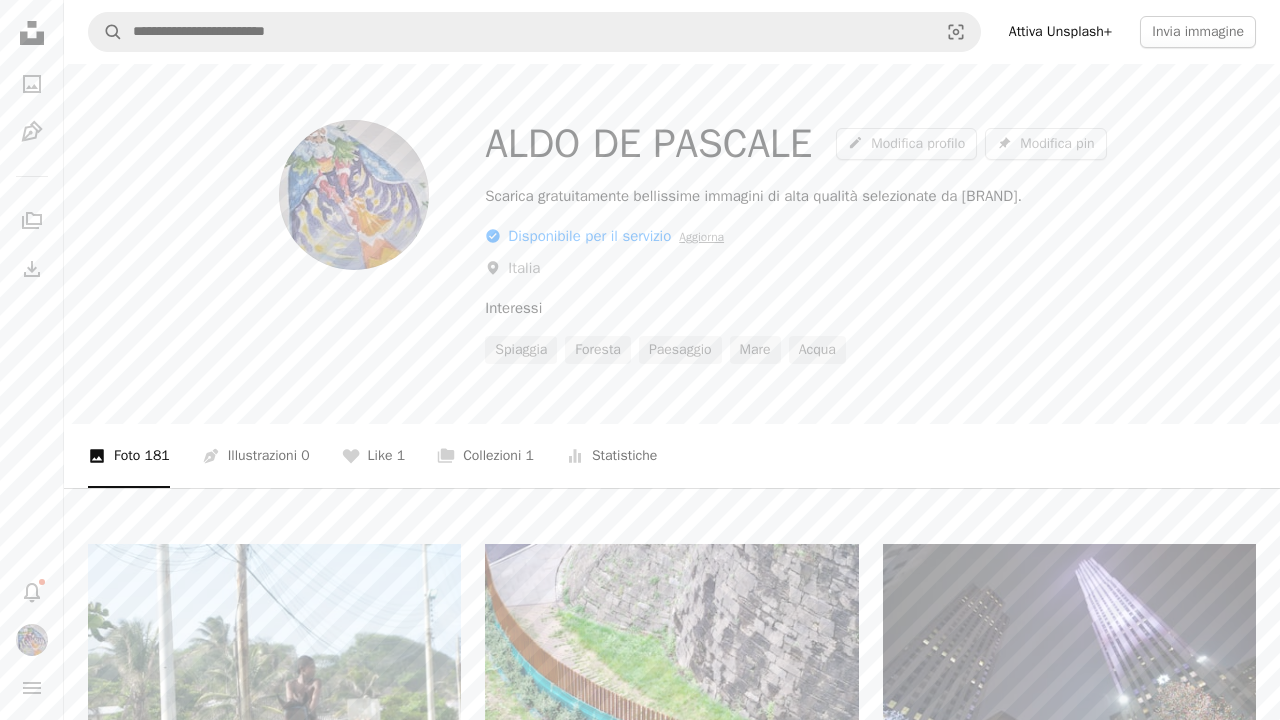 click on "Visualizza il tuo profilo  →" at bounding box center (639, 3699) 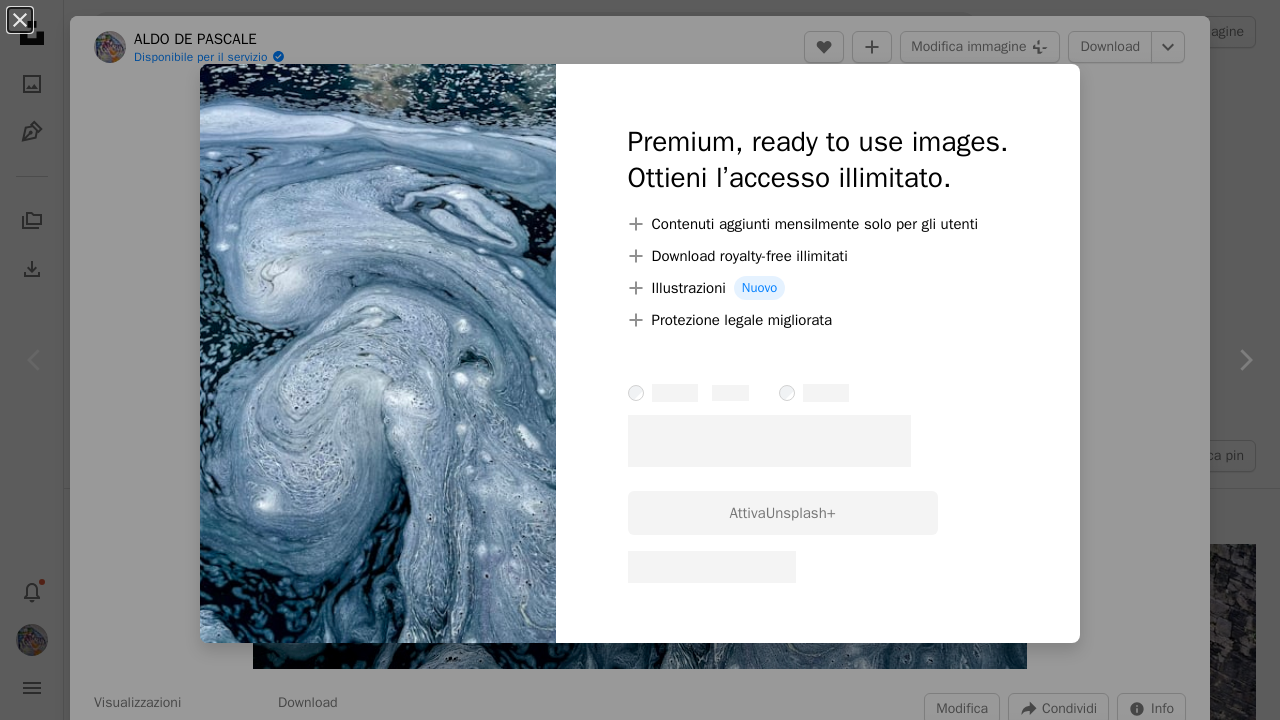 scroll, scrollTop: 427, scrollLeft: 0, axis: vertical 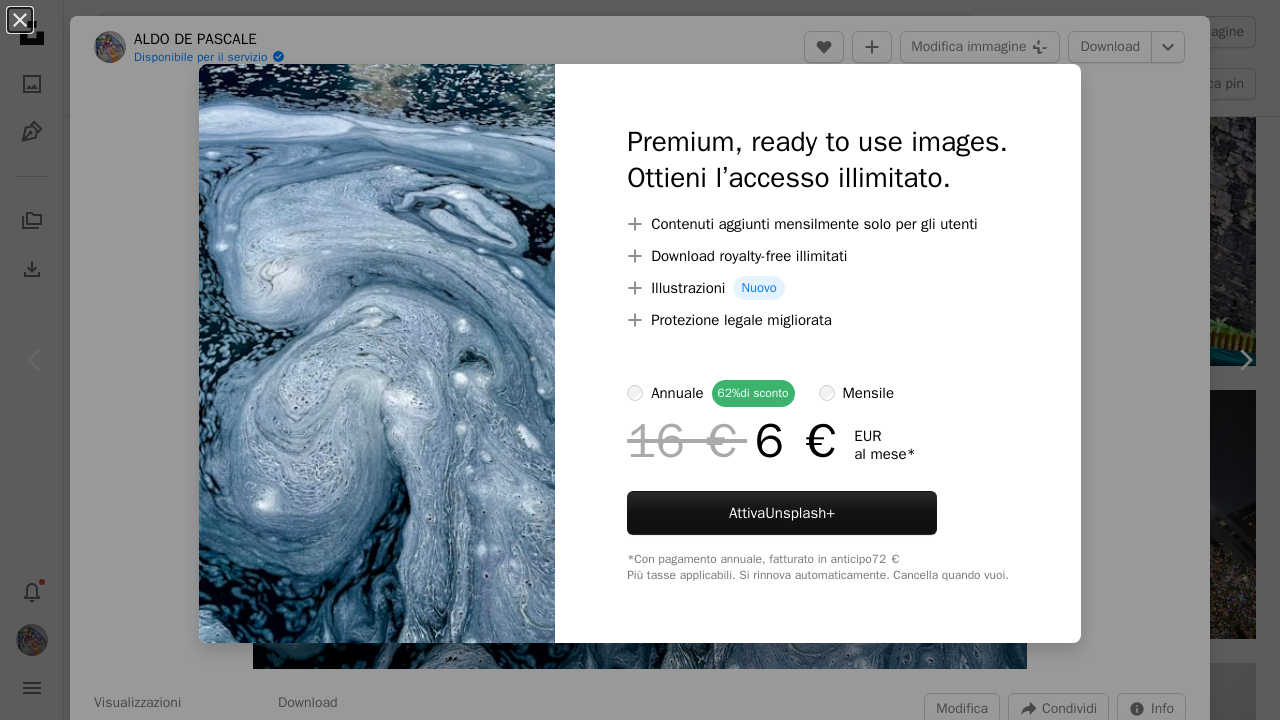 click on "An X shape Premium, ready to use images. Ottieni l’accesso illimitato. A plus sign Contenuti aggiunti mensilmente solo per gli utenti A plus sign Download royalty-free illimitati A plus sign Illustrazioni  Nuovo A plus sign Protezione legale migliorata annuale 62%  di sconto mensile 16 €   6 € EUR al mese * Attiva  Unsplash+ *Con pagamento annuale, fatturato in anticipo  72 € Più tasse applicabili. Si rinnova automaticamente. Cancella quando vuoi." at bounding box center (640, 360) 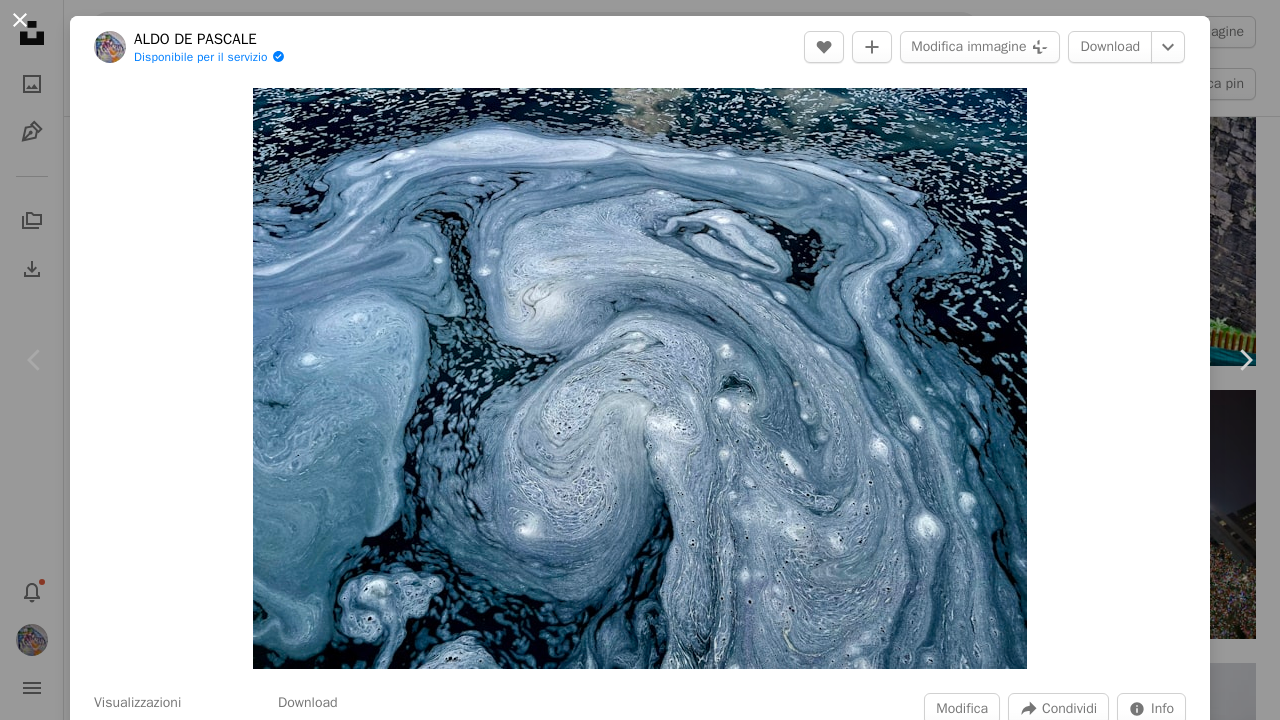 click on "An X shape" at bounding box center [20, 20] 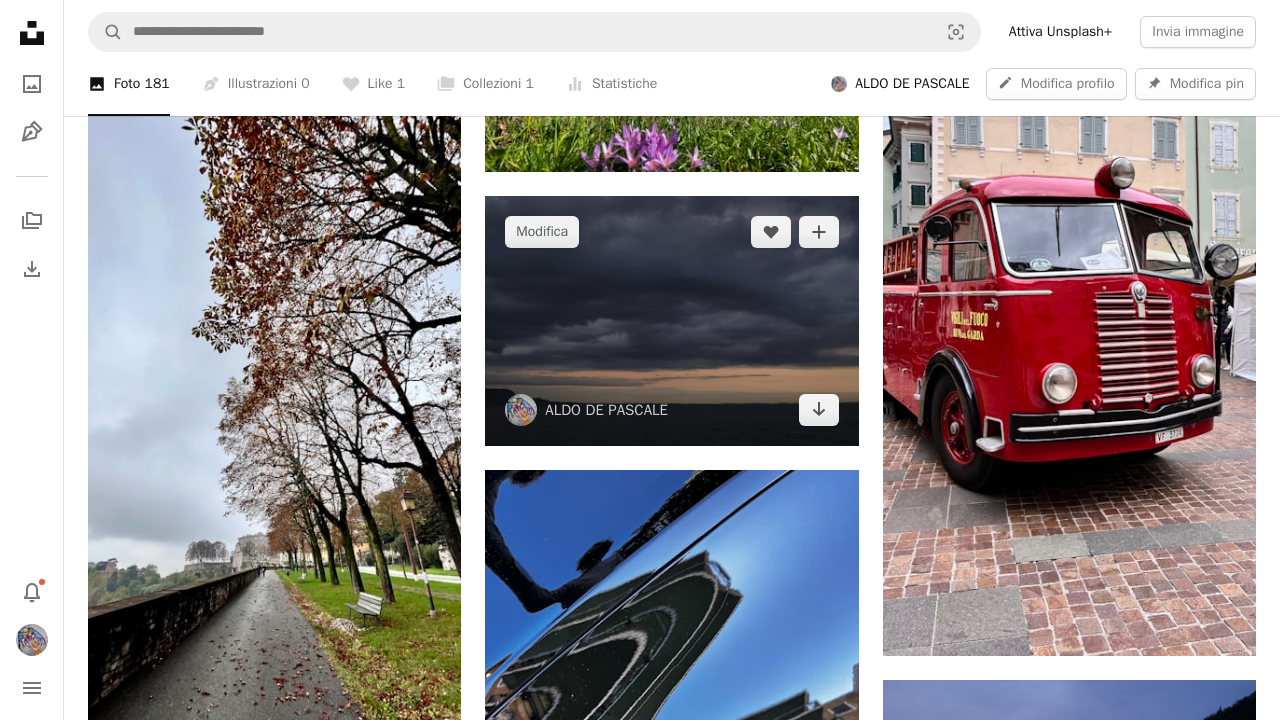 scroll, scrollTop: 2227, scrollLeft: 0, axis: vertical 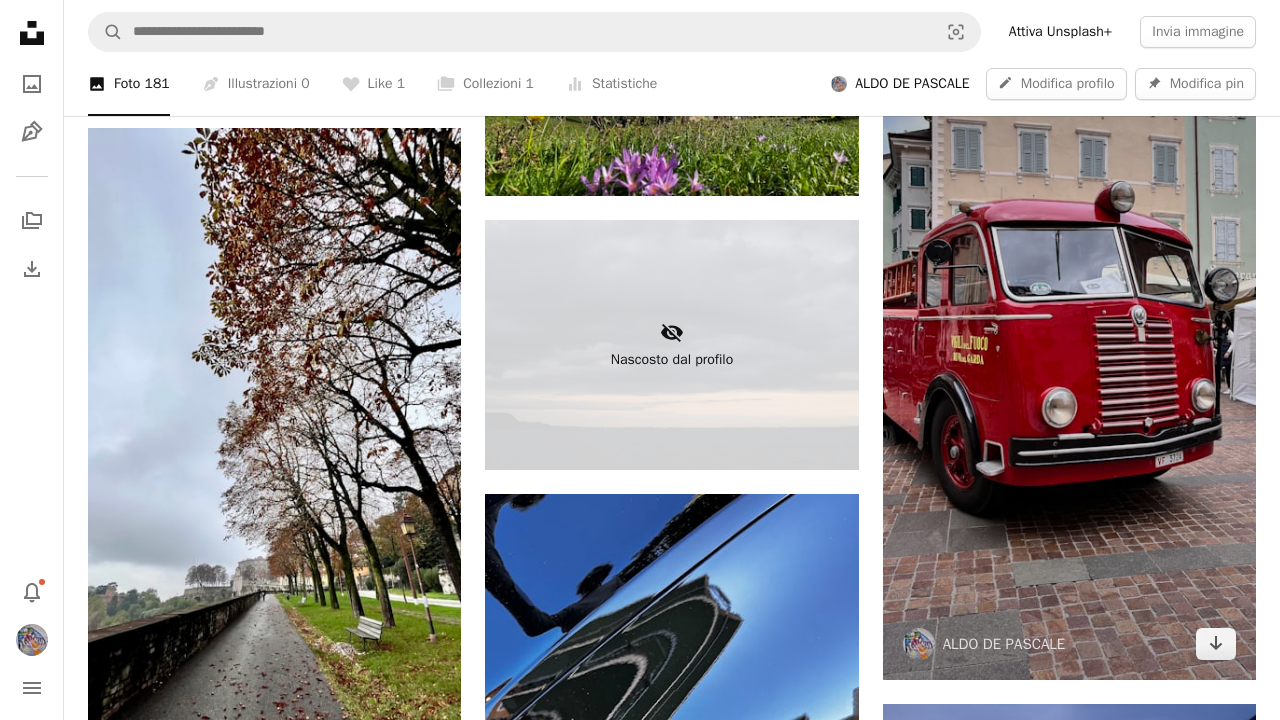 click at bounding box center [1069, 349] 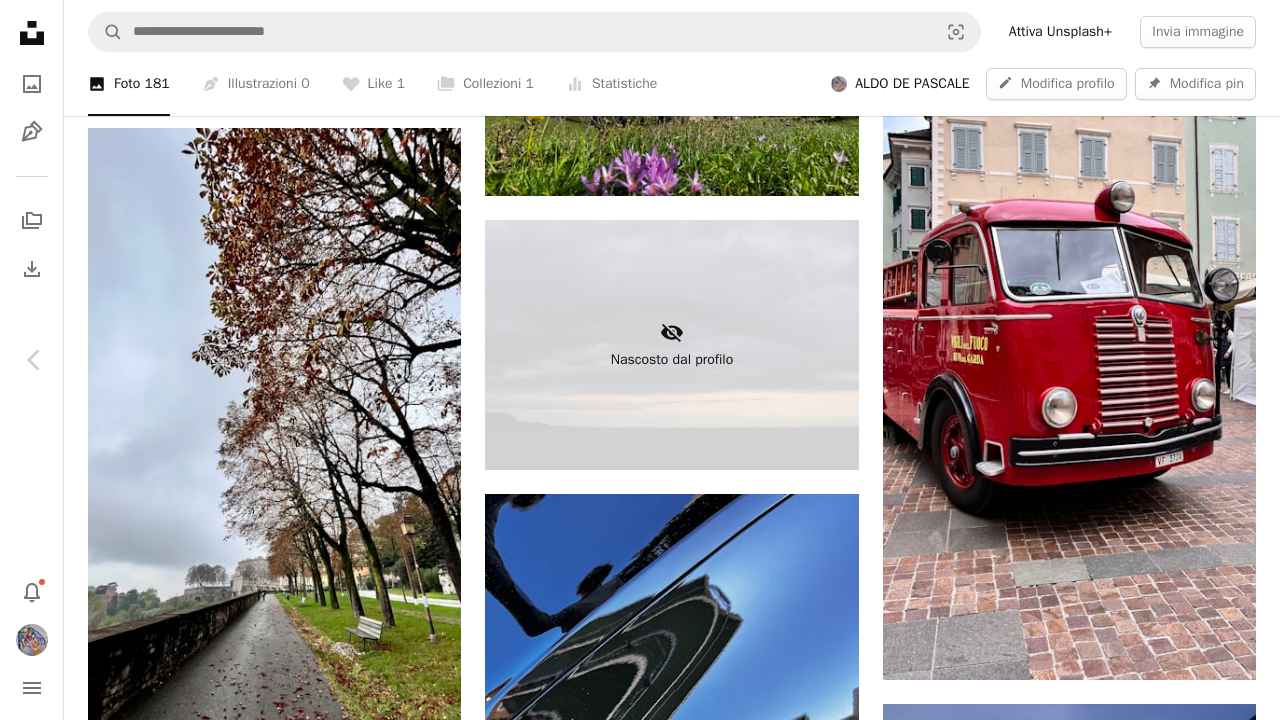 scroll, scrollTop: 0, scrollLeft: 0, axis: both 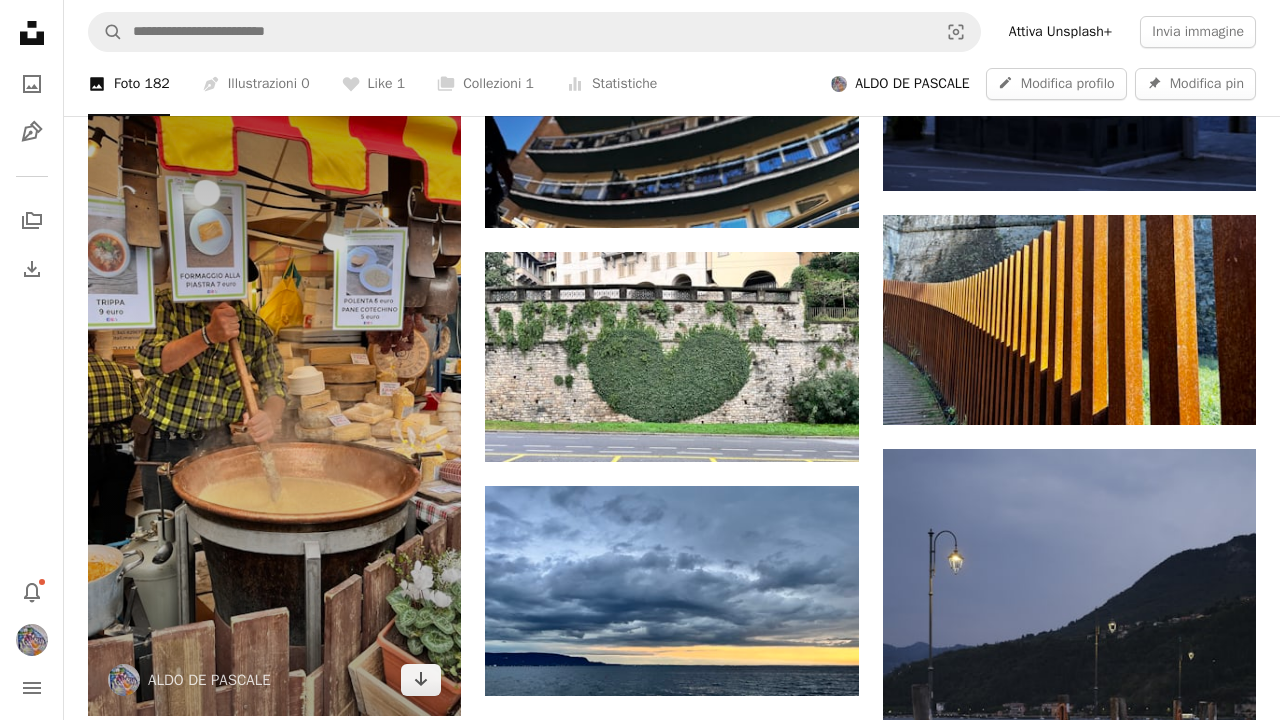 click at bounding box center [274, 384] 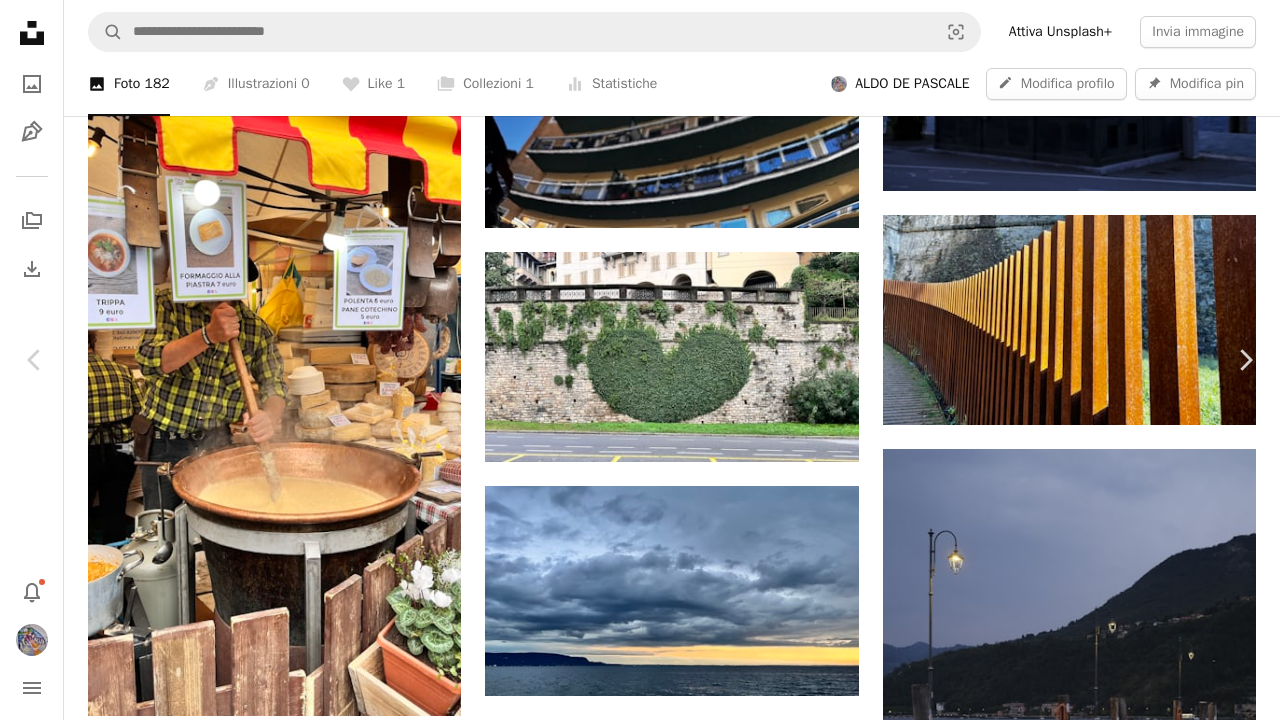 scroll, scrollTop: 0, scrollLeft: 0, axis: both 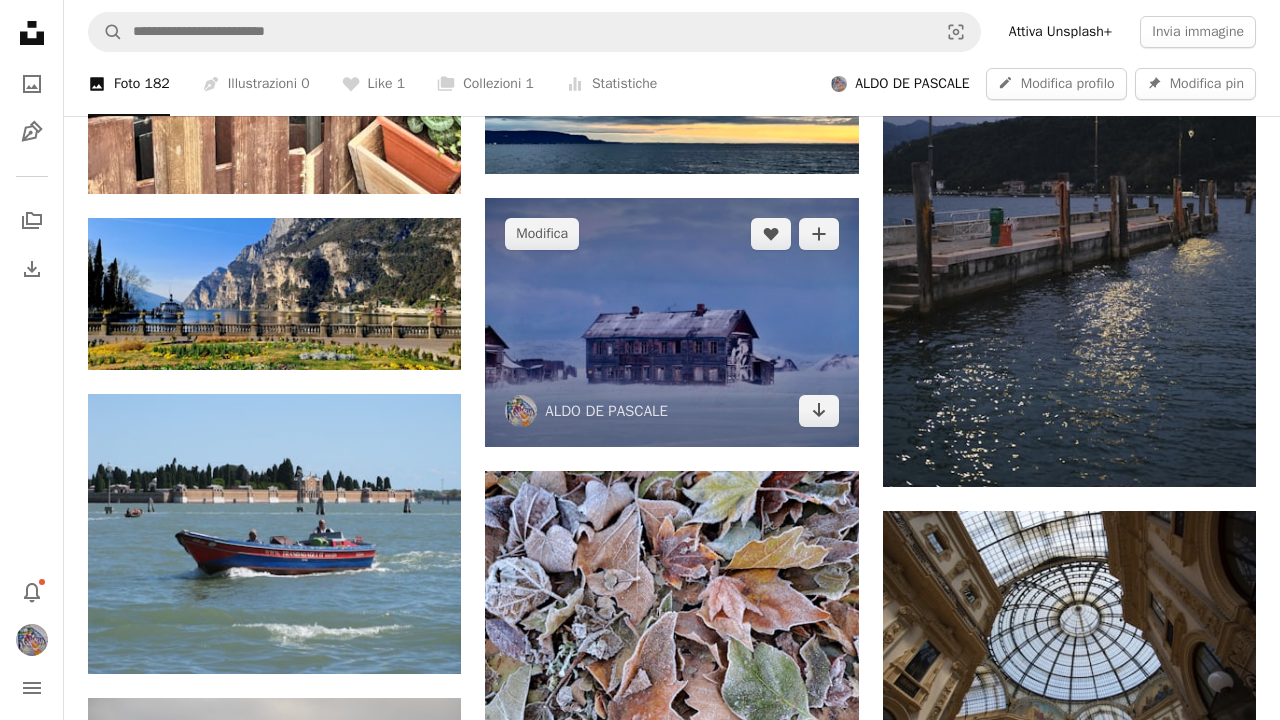 click at bounding box center [671, 322] 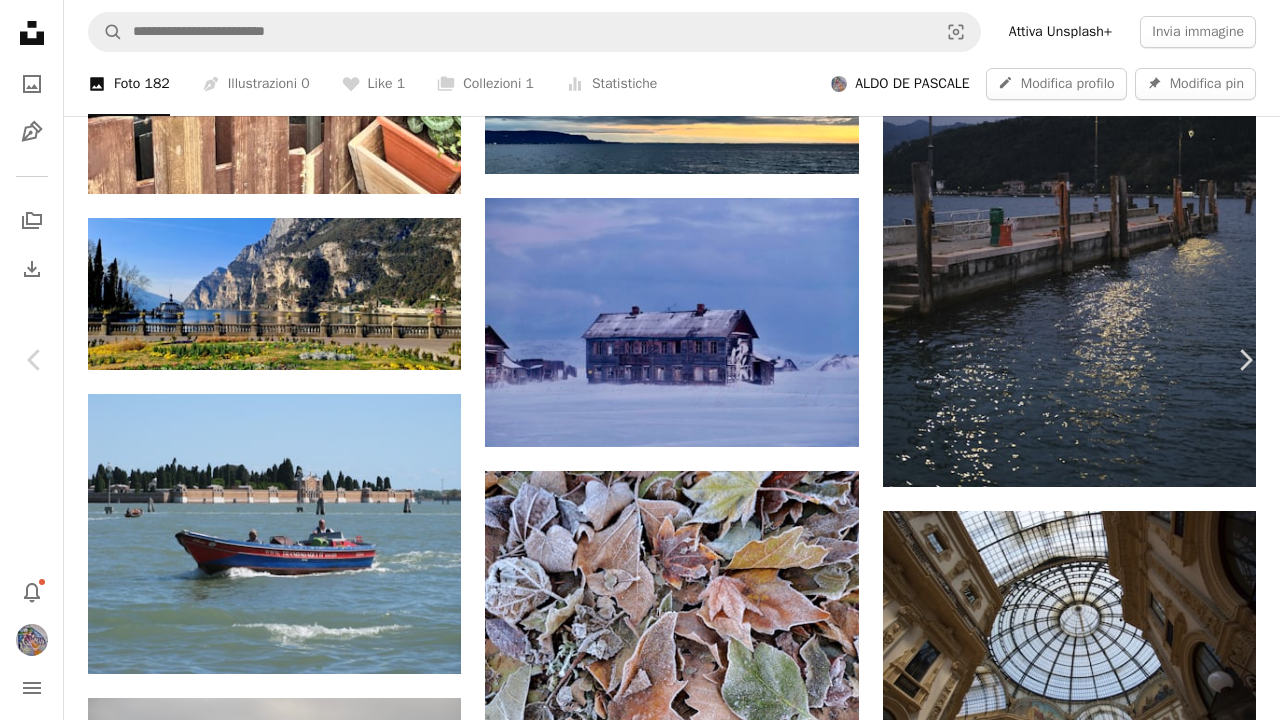 scroll, scrollTop: 0, scrollLeft: 0, axis: both 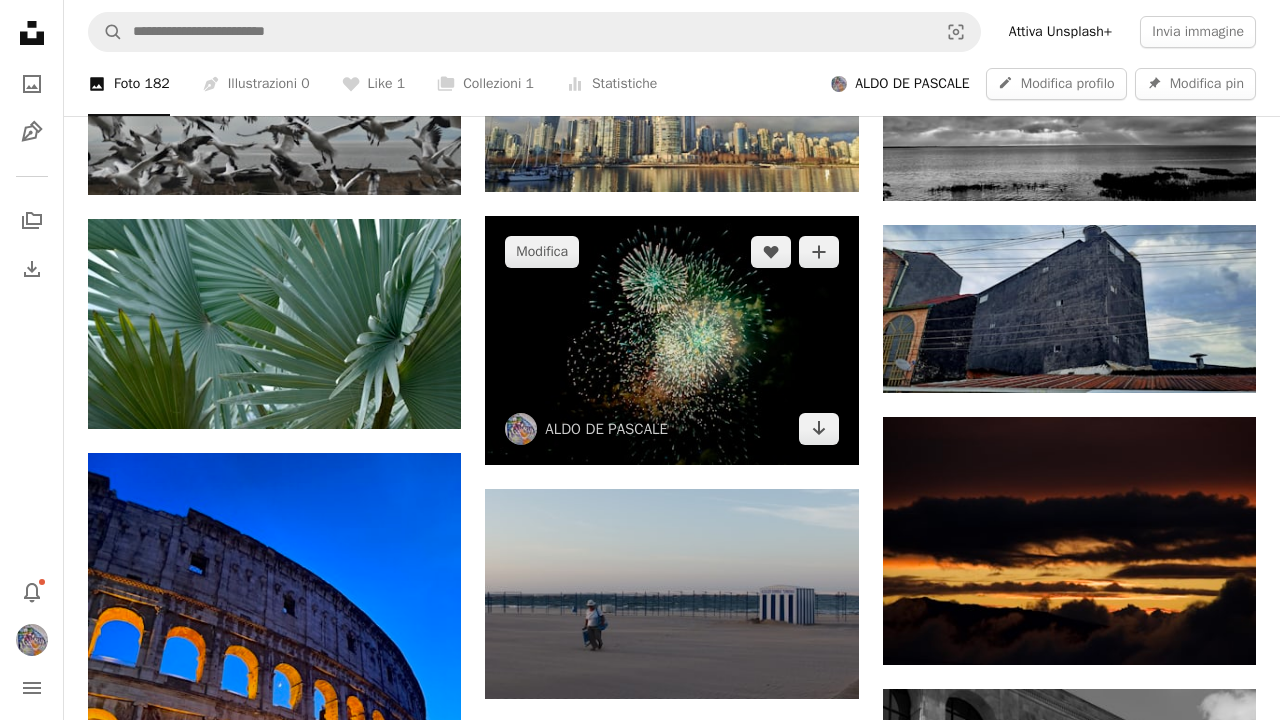 click at bounding box center (671, 340) 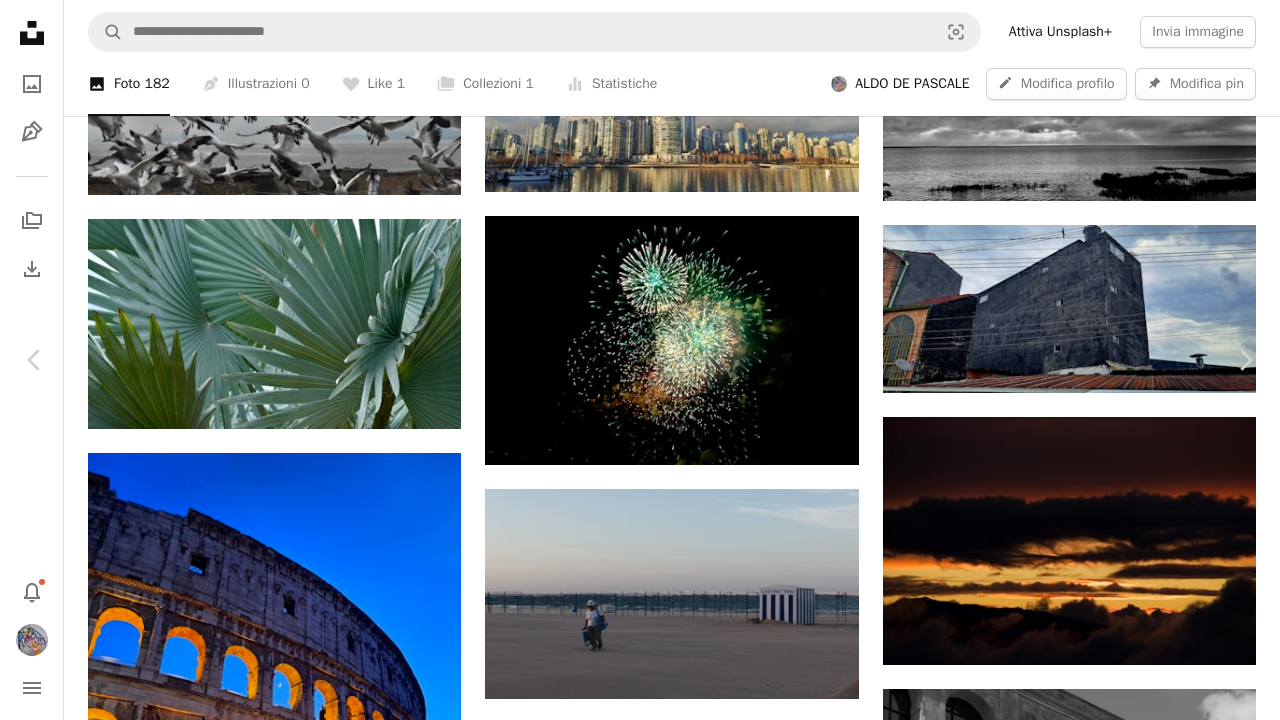 scroll, scrollTop: 0, scrollLeft: 0, axis: both 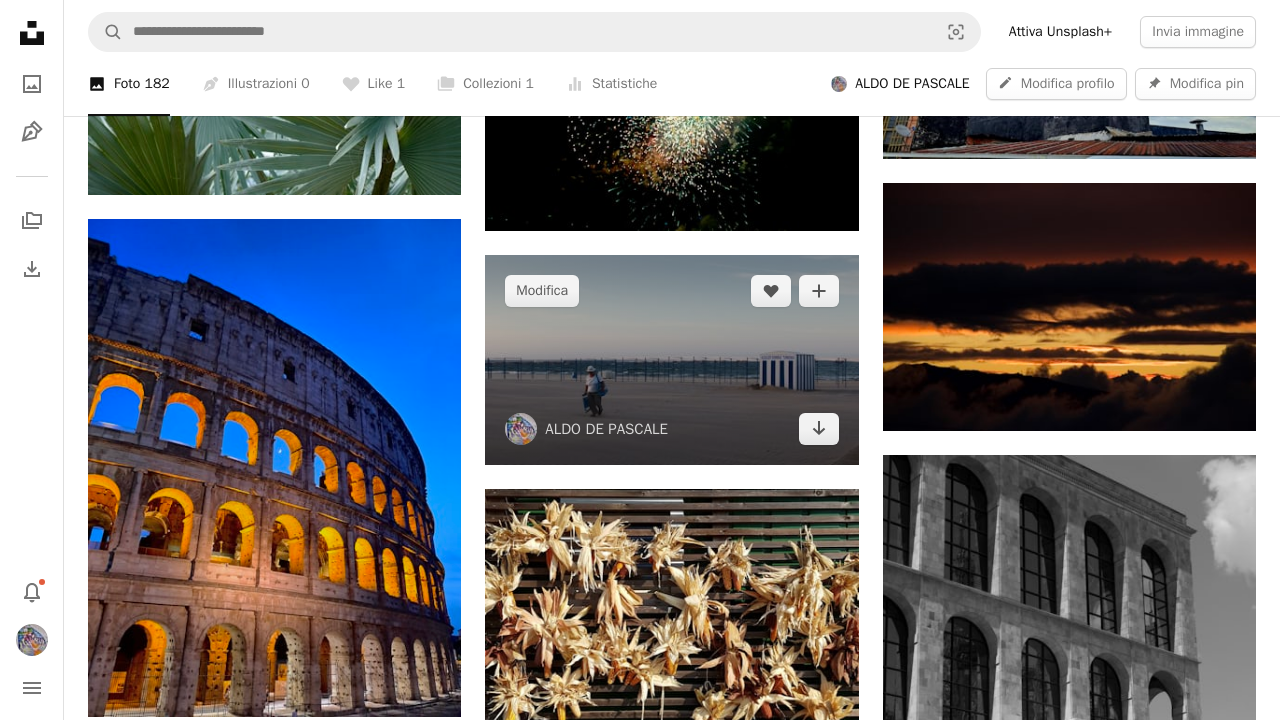 click at bounding box center [671, 360] 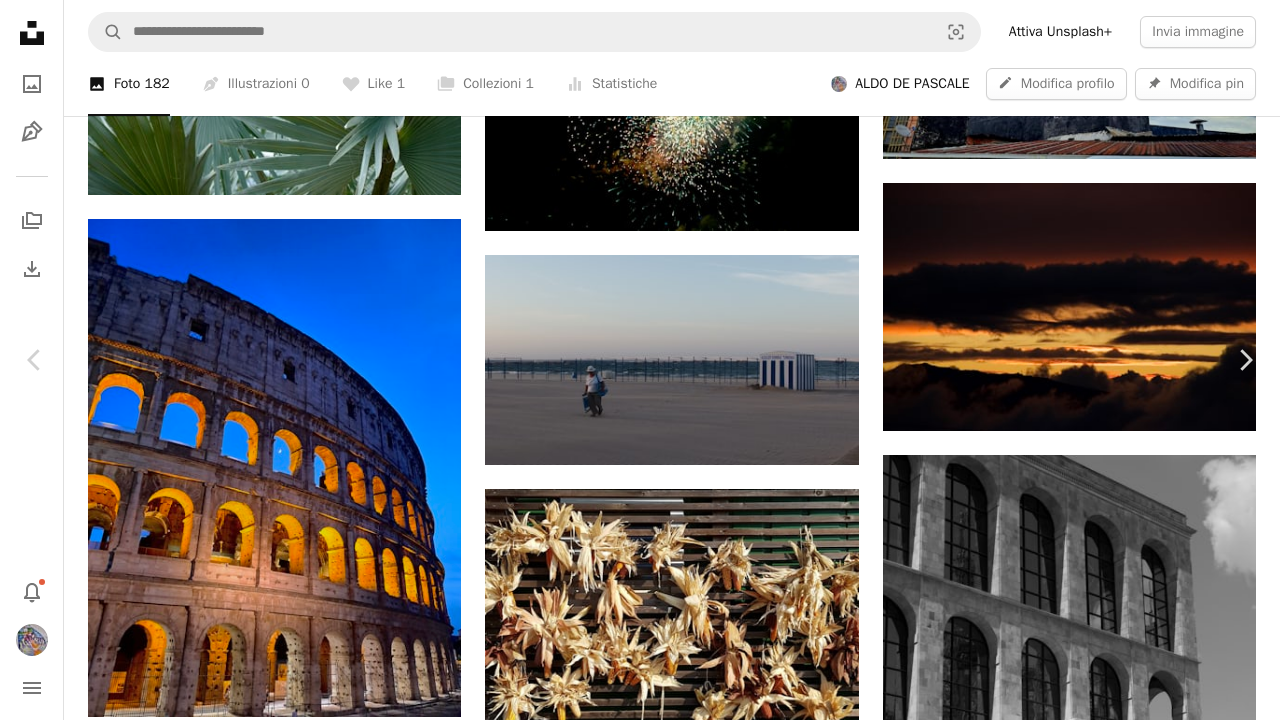 scroll, scrollTop: 0, scrollLeft: 0, axis: both 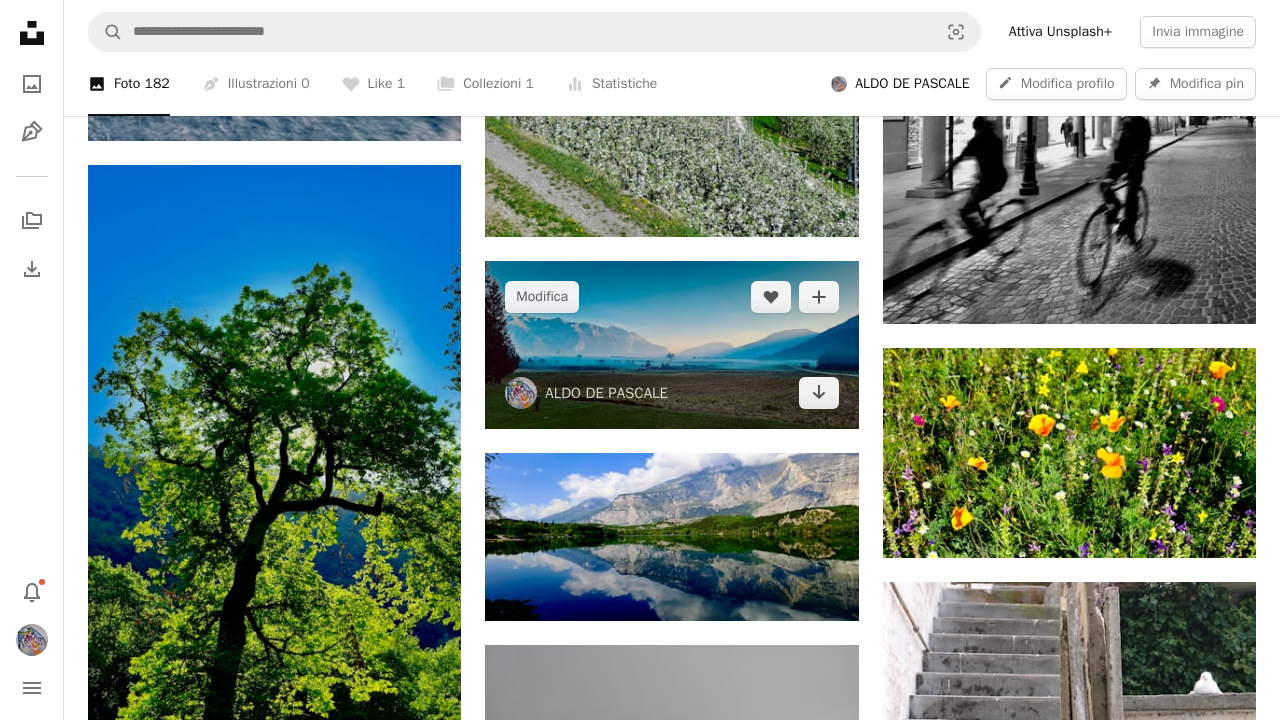click at bounding box center [671, 345] 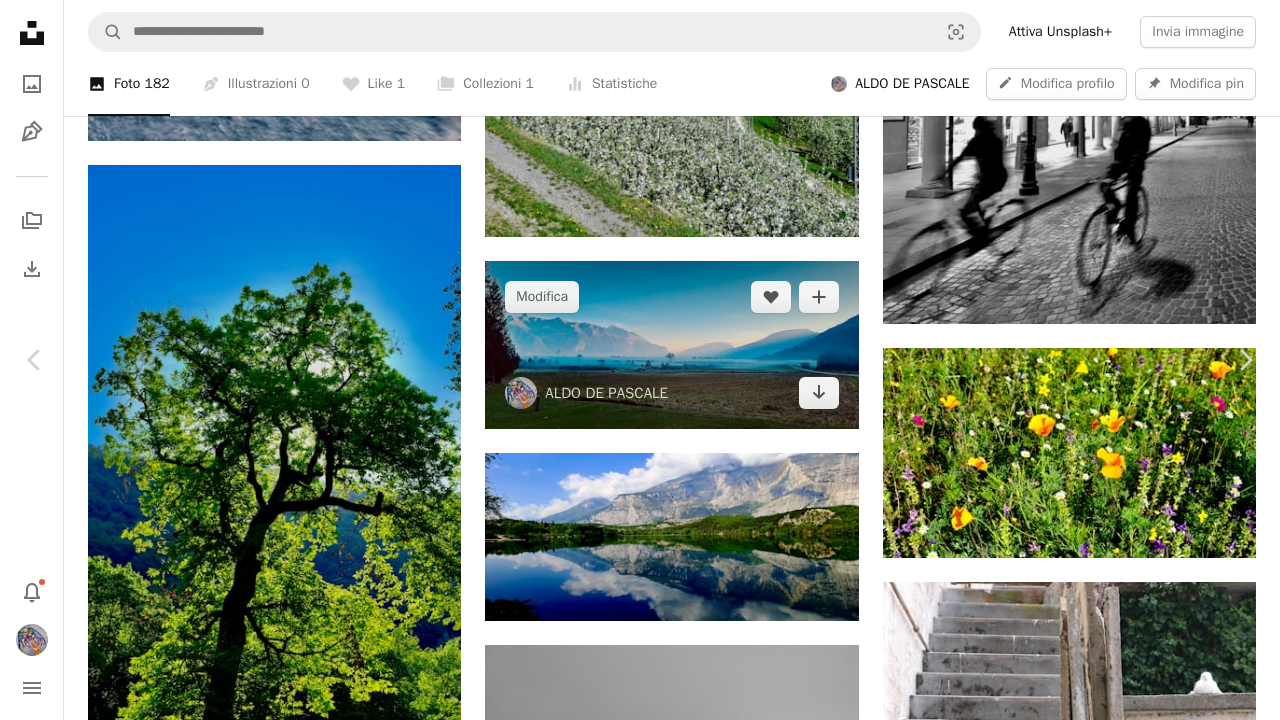 scroll, scrollTop: 6, scrollLeft: 0, axis: vertical 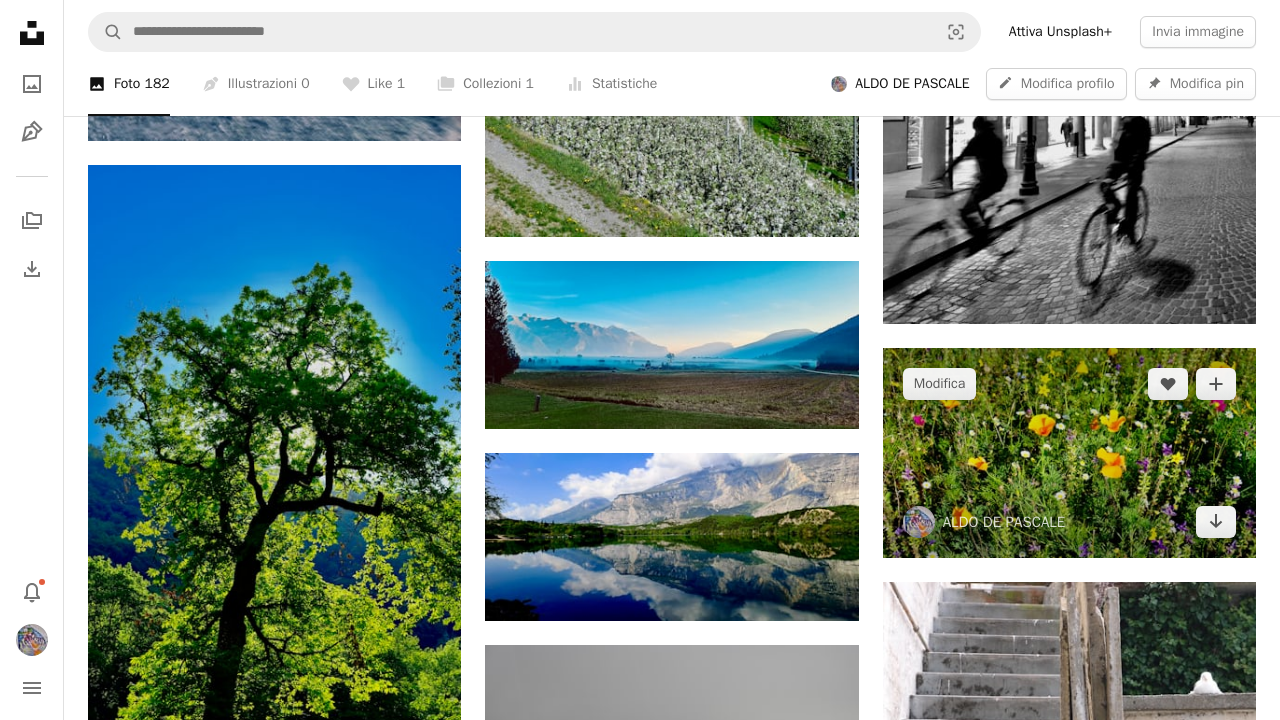 click at bounding box center [1069, 453] 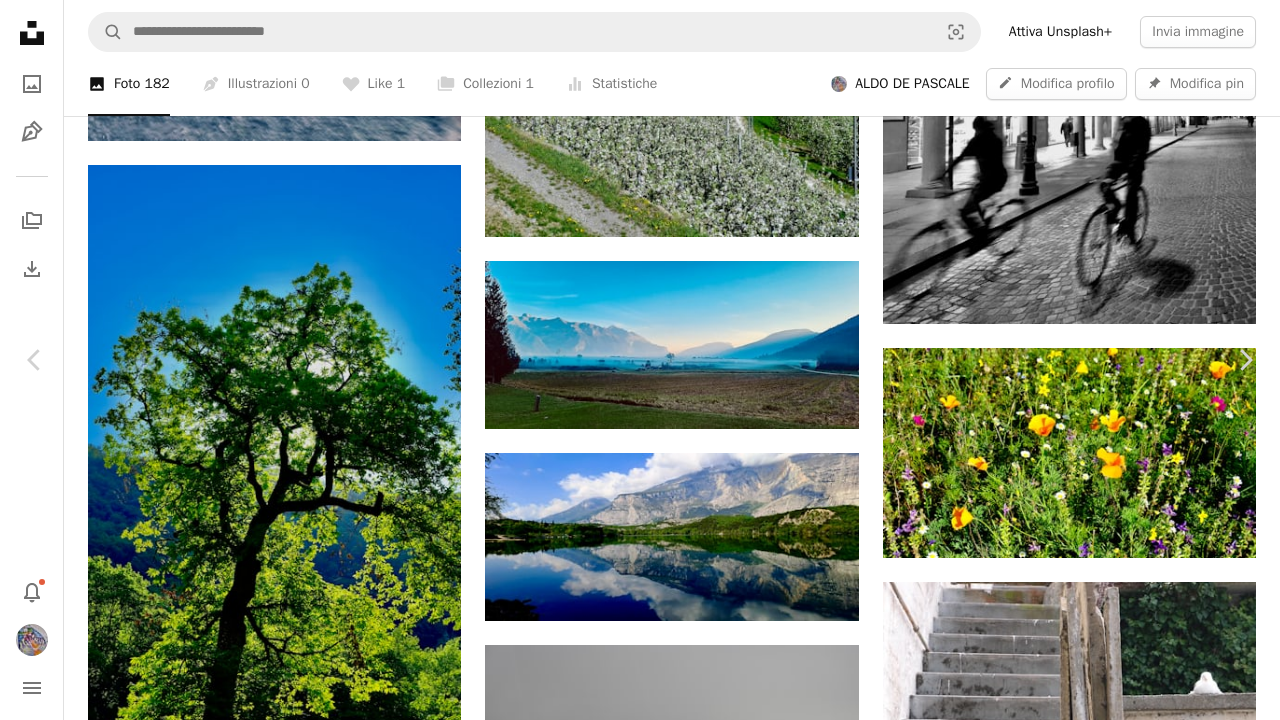scroll, scrollTop: 583, scrollLeft: 0, axis: vertical 